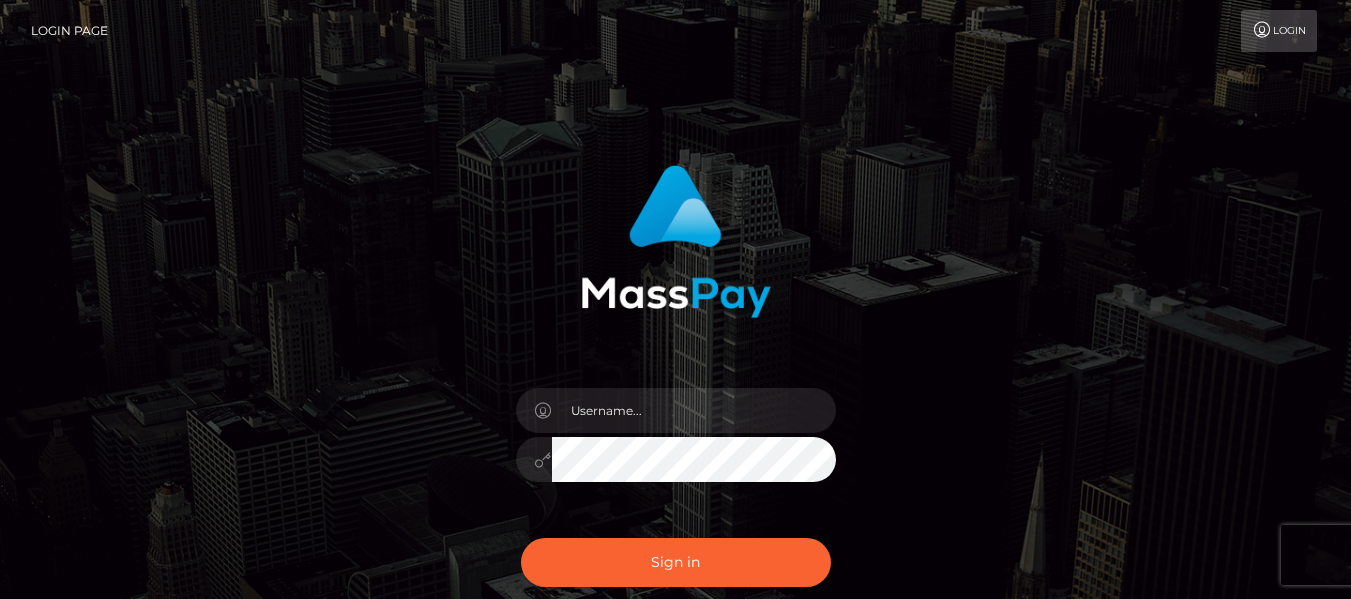scroll, scrollTop: 0, scrollLeft: 0, axis: both 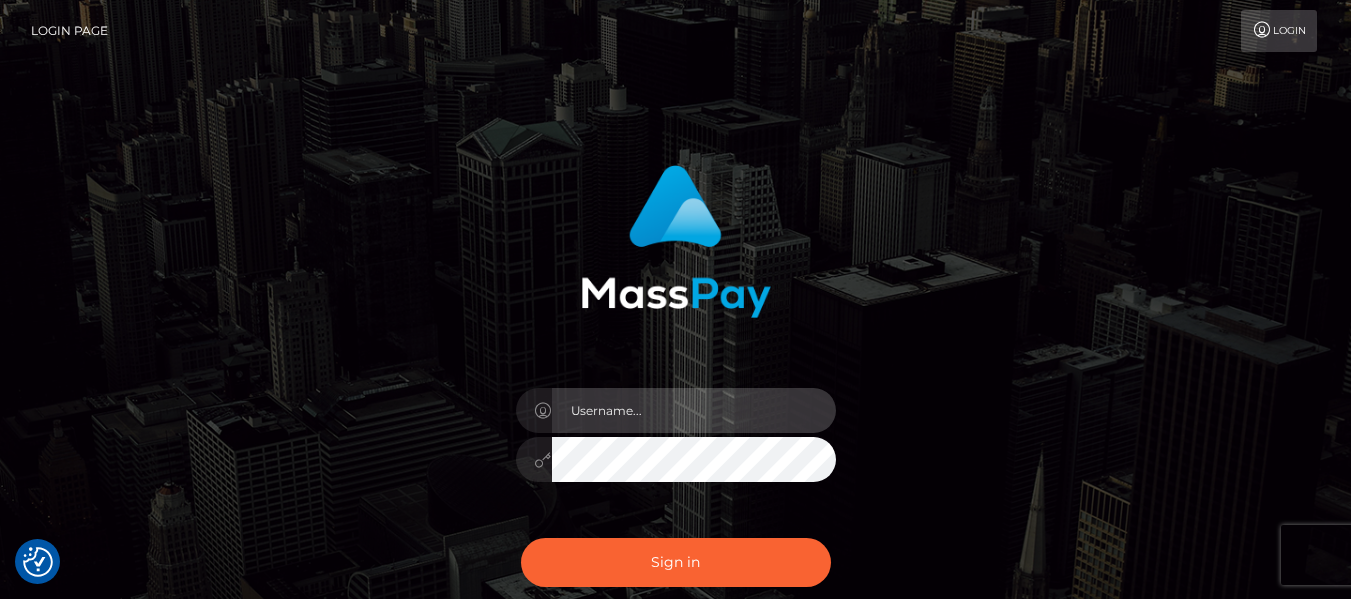 click at bounding box center (694, 410) 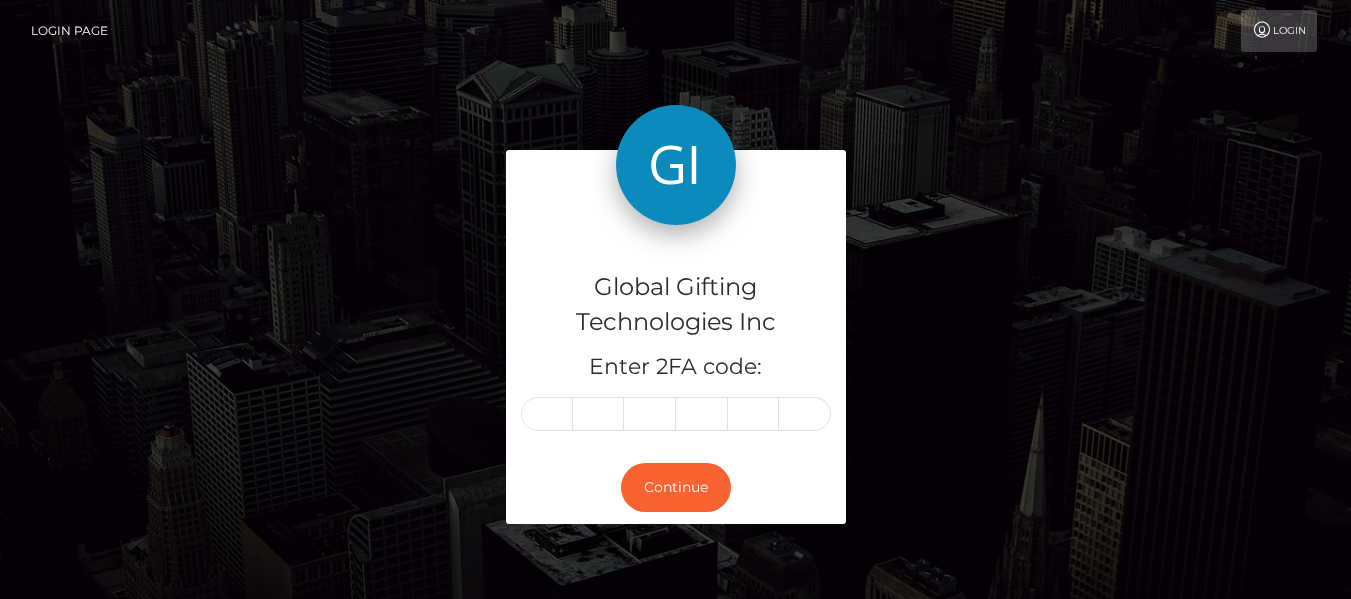 scroll, scrollTop: 0, scrollLeft: 0, axis: both 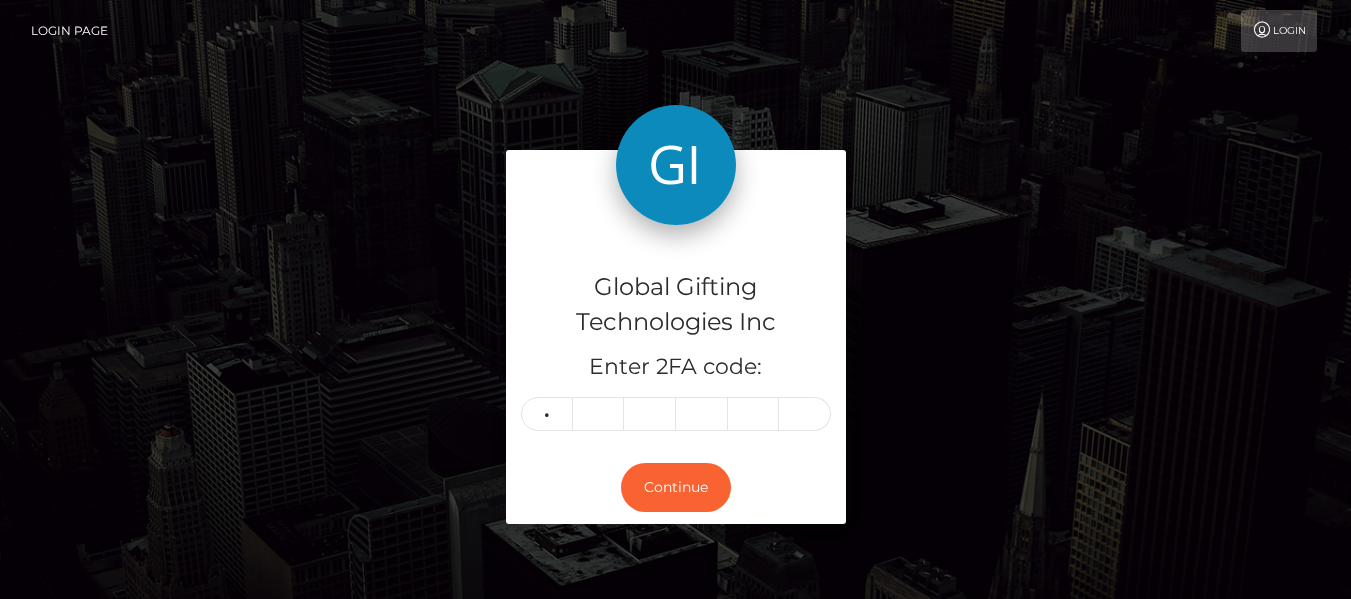 type on "3" 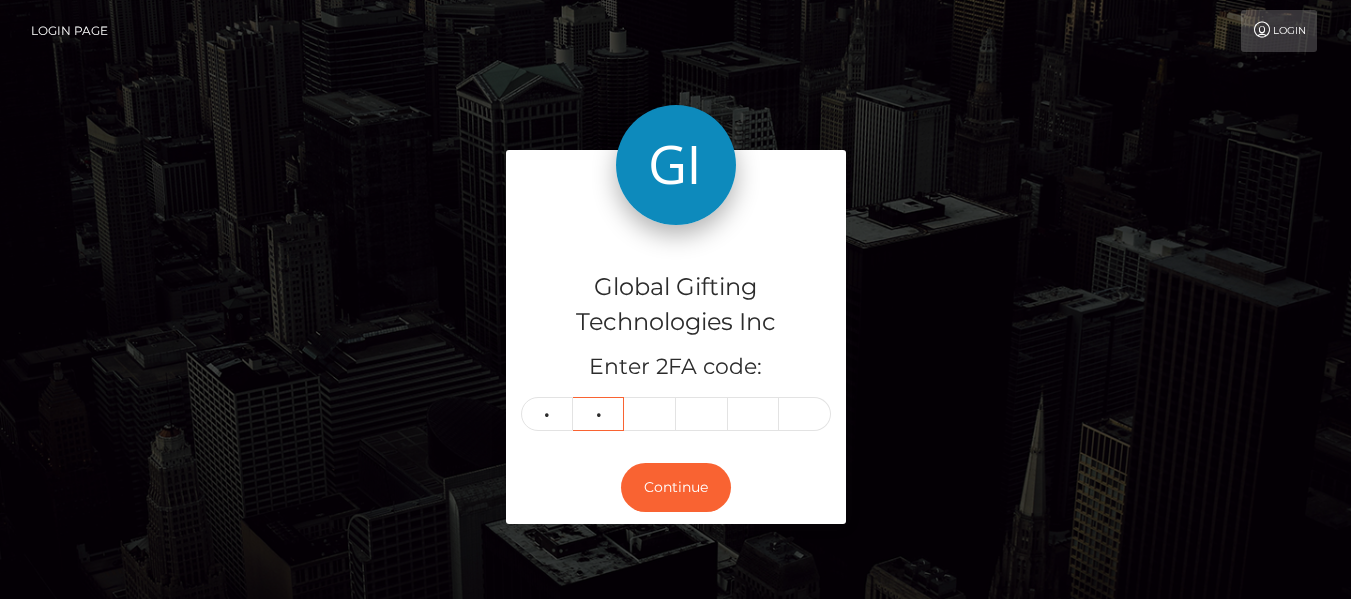 type on "2" 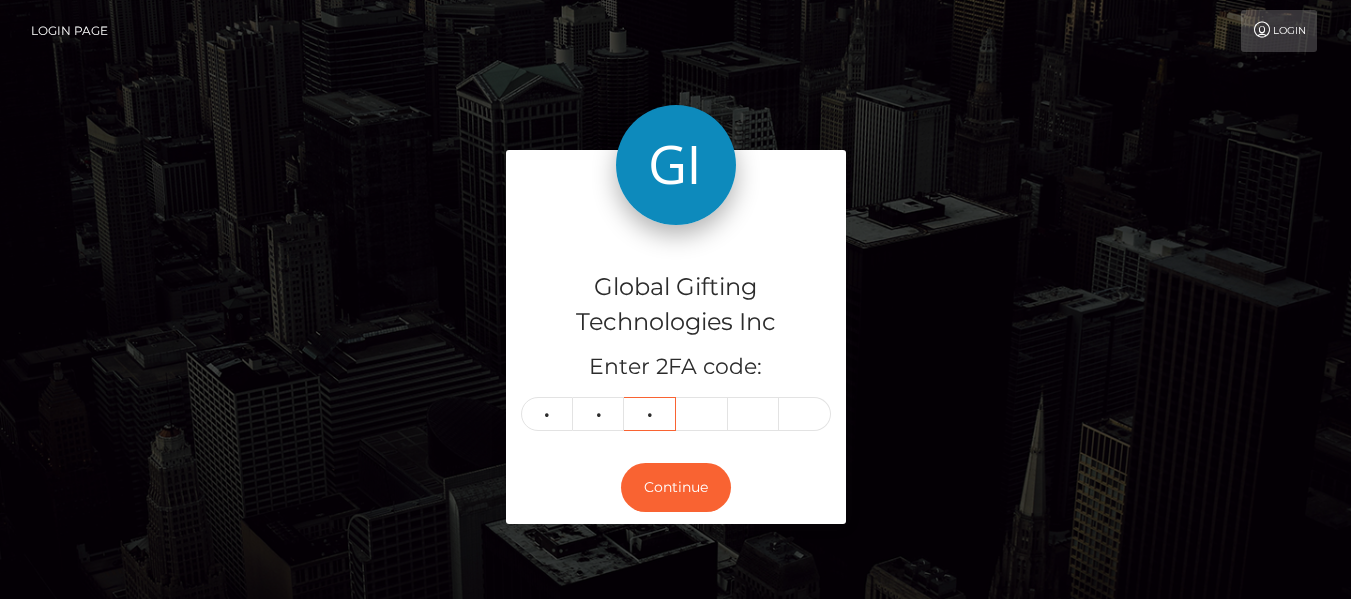 type on "7" 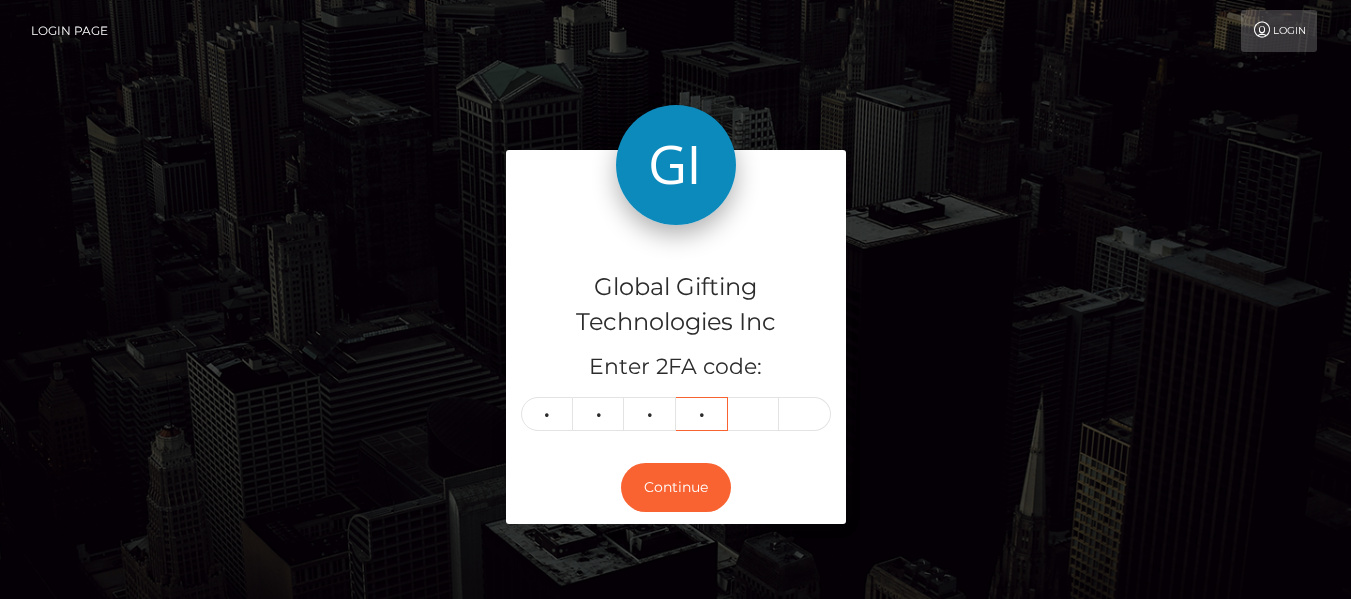 type on "4" 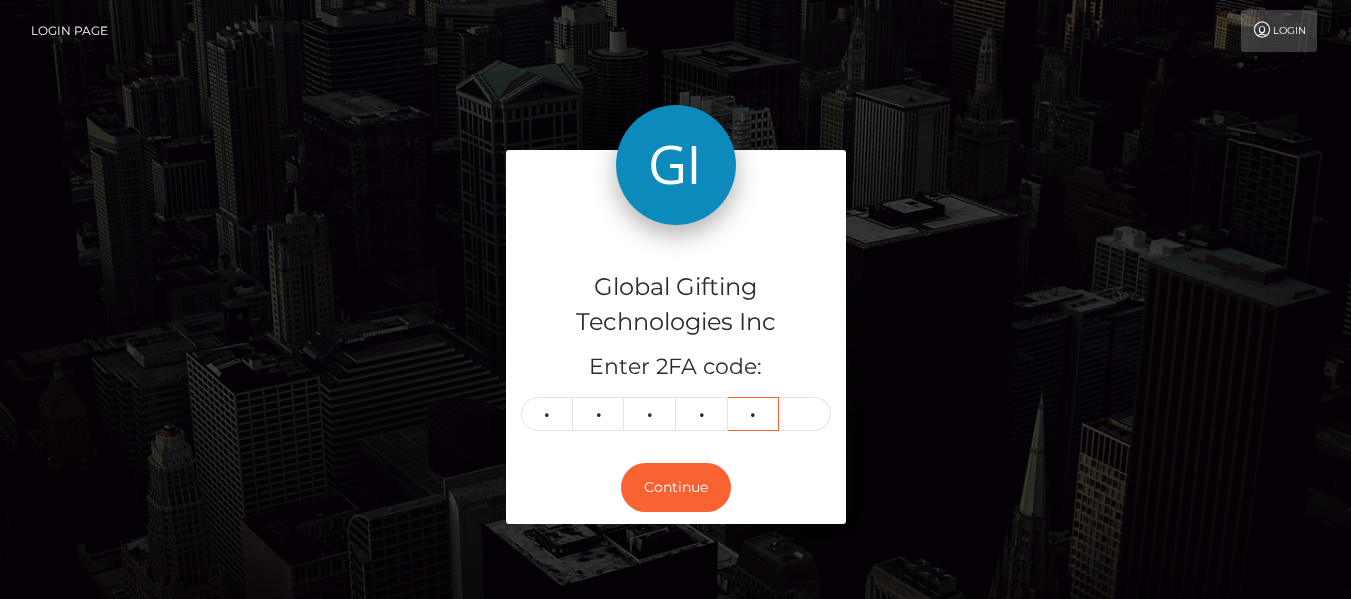 type on "2" 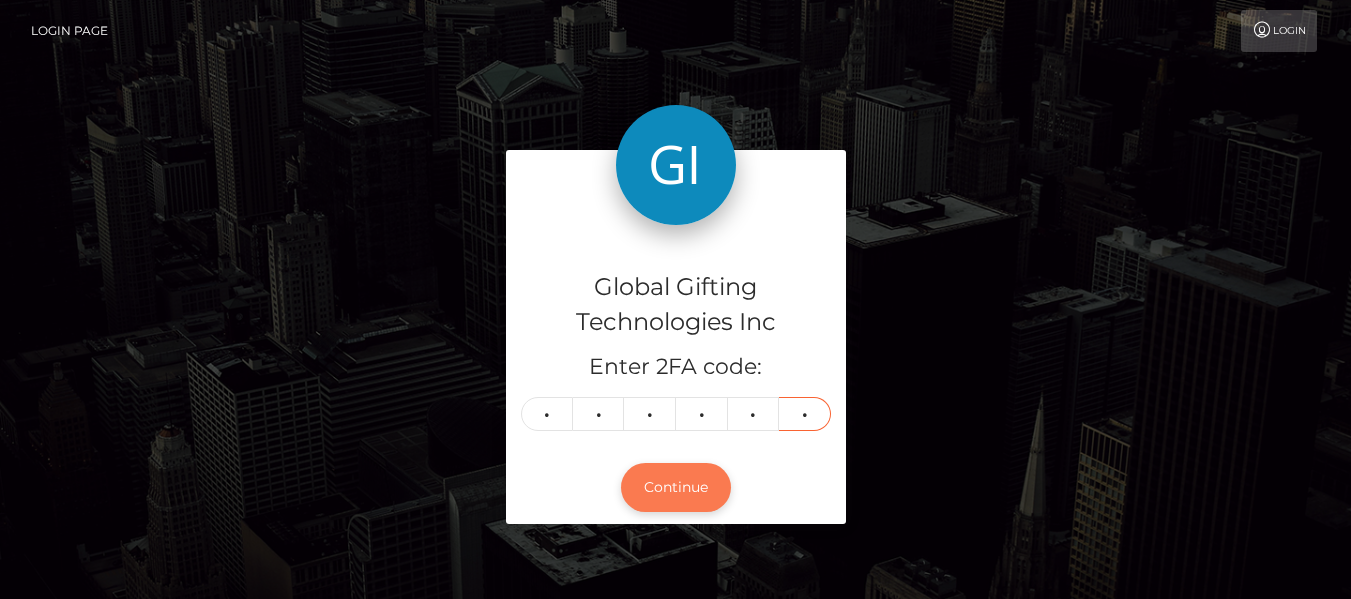 type on "2" 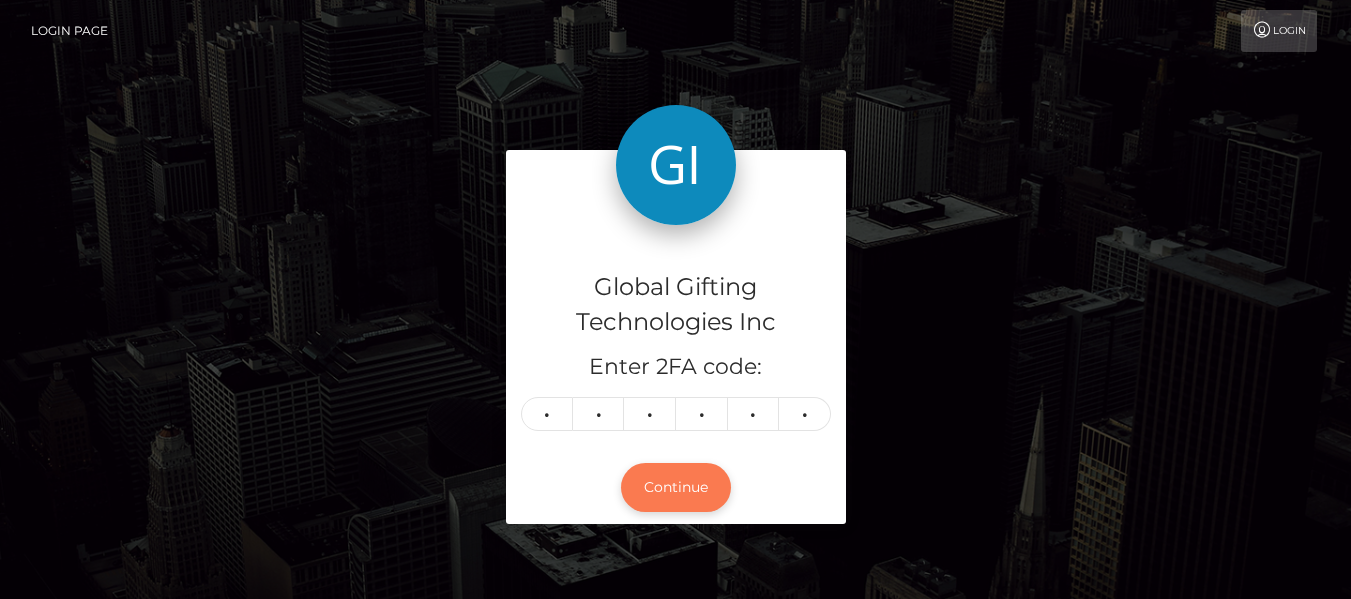 click on "Continue" at bounding box center (676, 487) 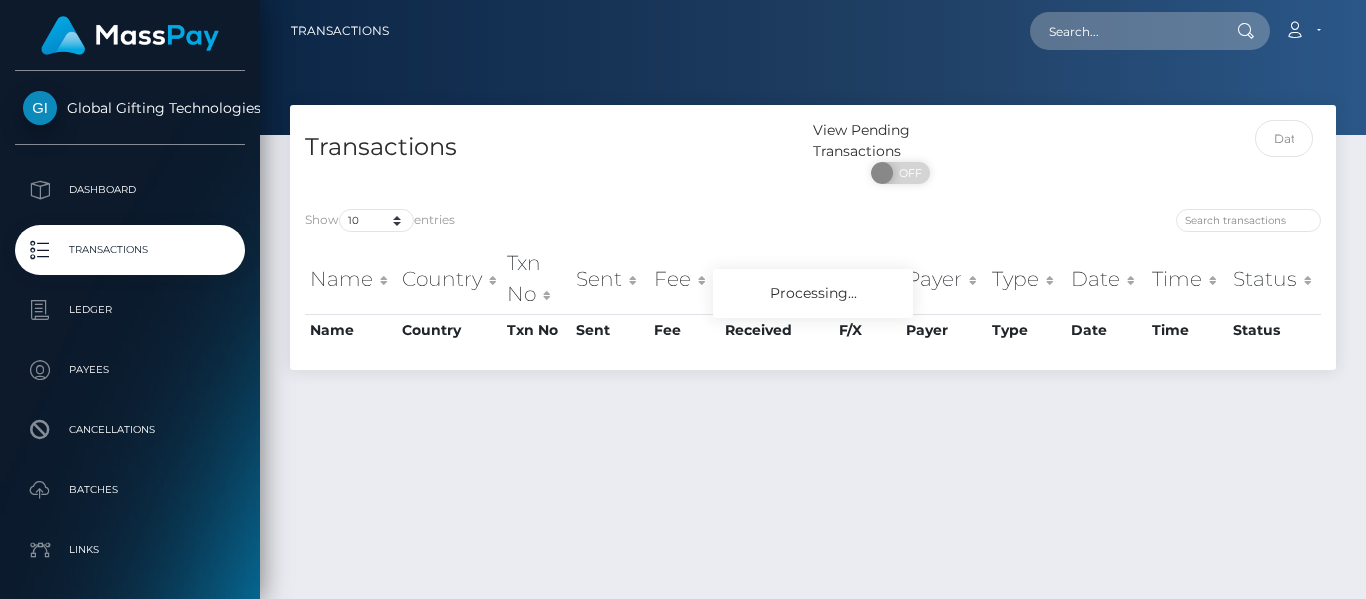 scroll, scrollTop: 0, scrollLeft: 0, axis: both 